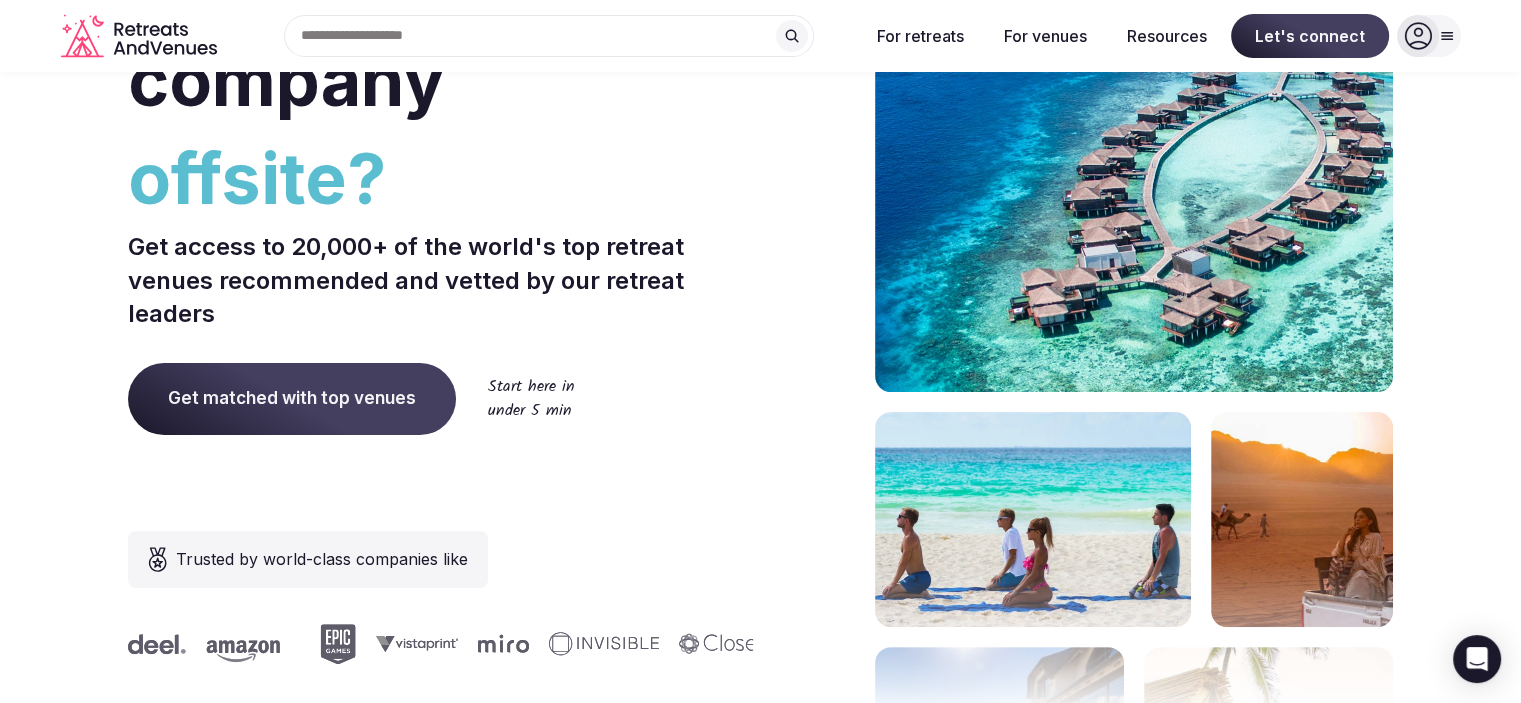 scroll, scrollTop: 0, scrollLeft: 0, axis: both 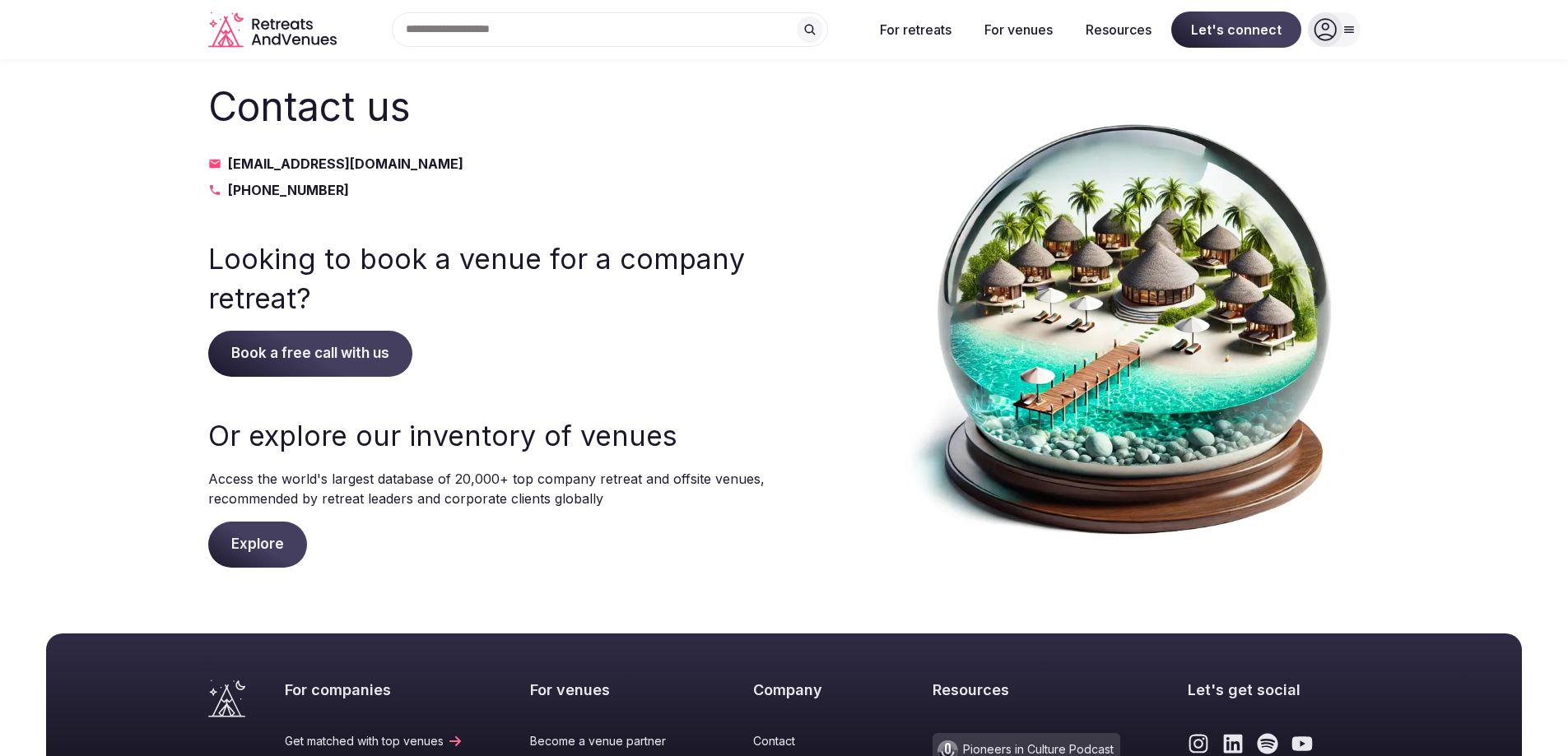 drag, startPoint x: 322, startPoint y: 192, endPoint x: 165, endPoint y: 220, distance: 159.4773 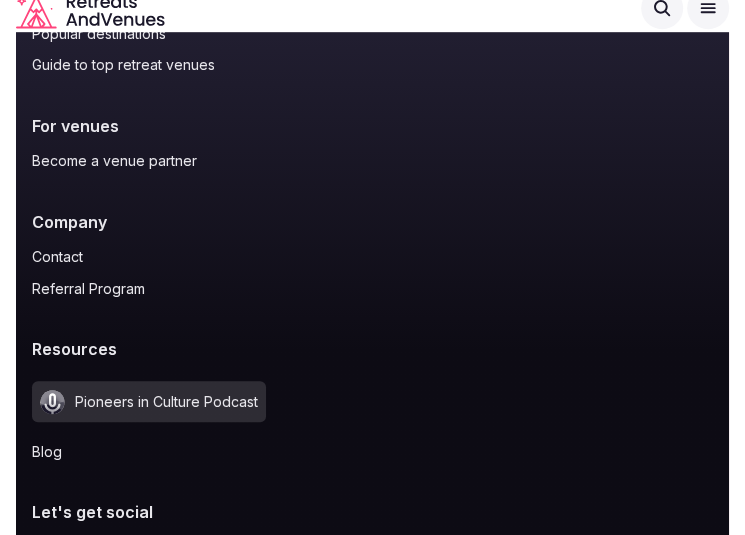 scroll, scrollTop: 903, scrollLeft: 0, axis: vertical 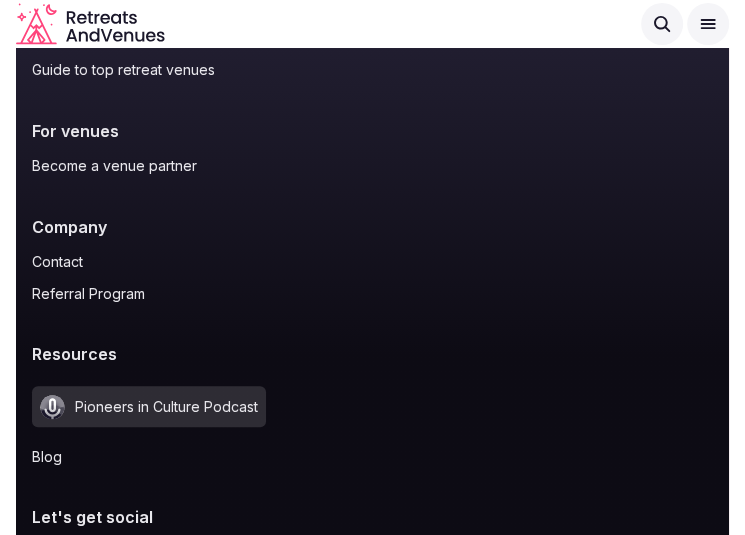 click on "Contact" at bounding box center (372, 262) 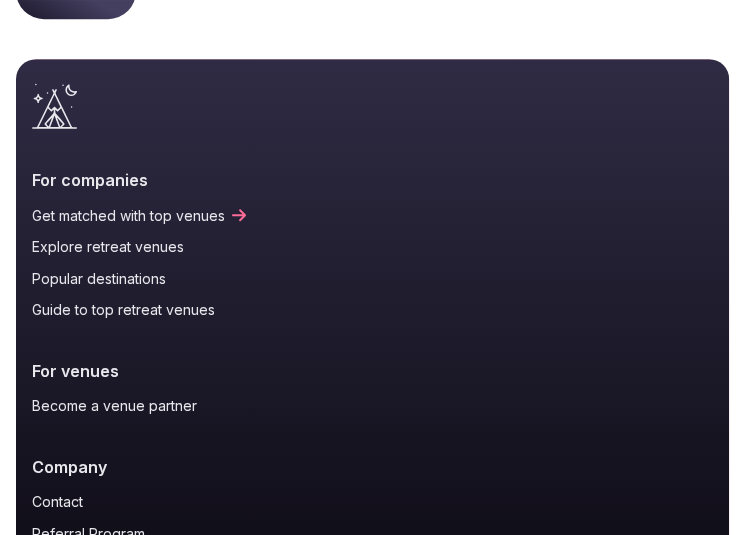 scroll, scrollTop: 667, scrollLeft: 0, axis: vertical 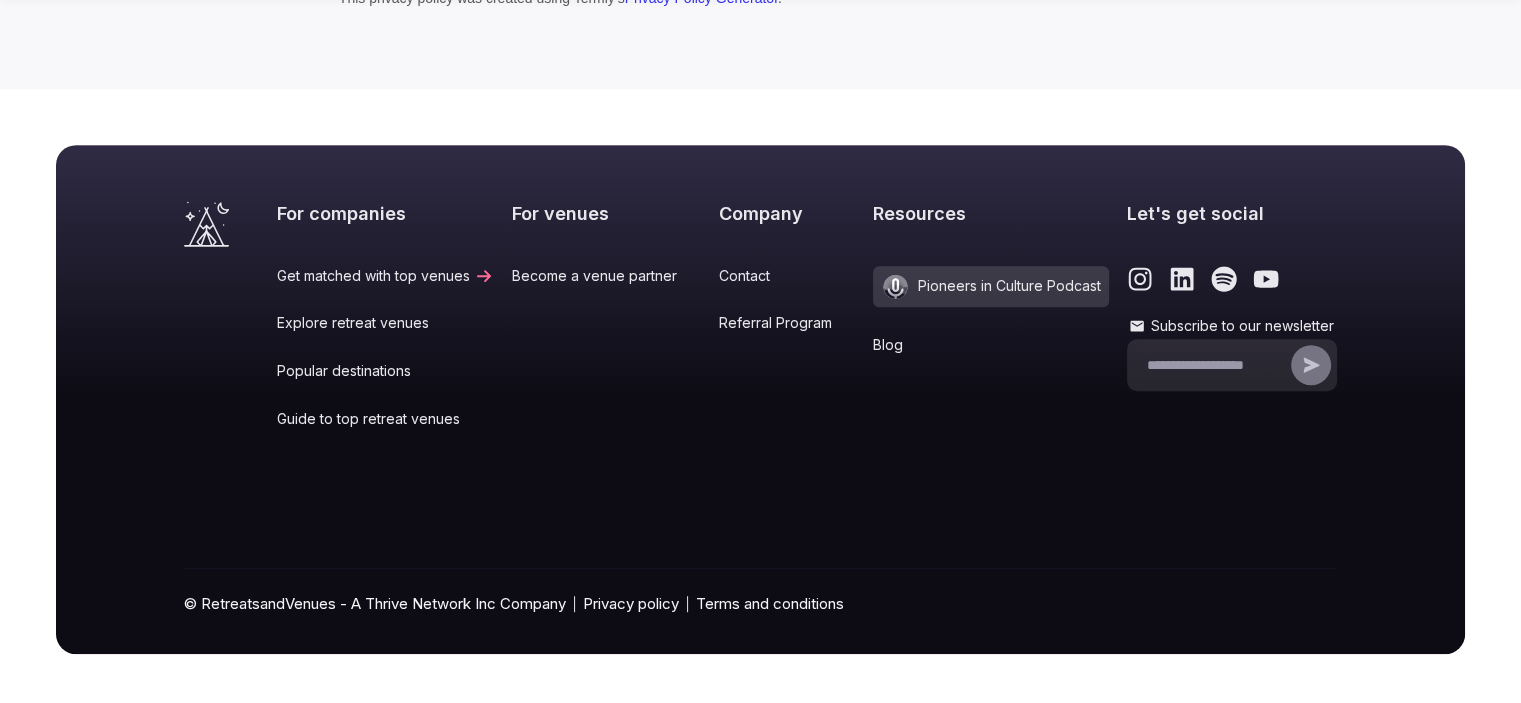 click on "© RetreatsandVenues - A Thrive Network Inc Company Privacy policy Terms and conditions" at bounding box center (760, 611) 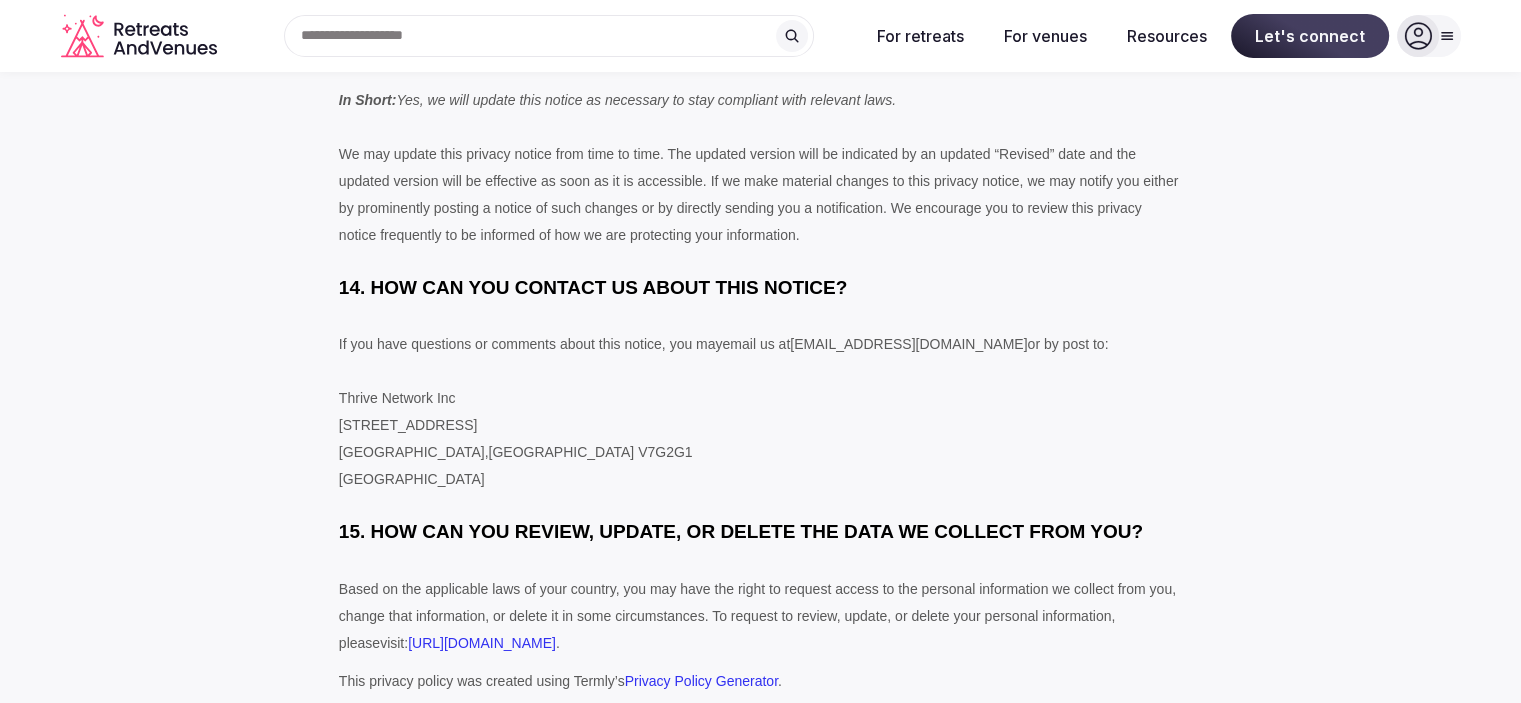scroll, scrollTop: 15473, scrollLeft: 0, axis: vertical 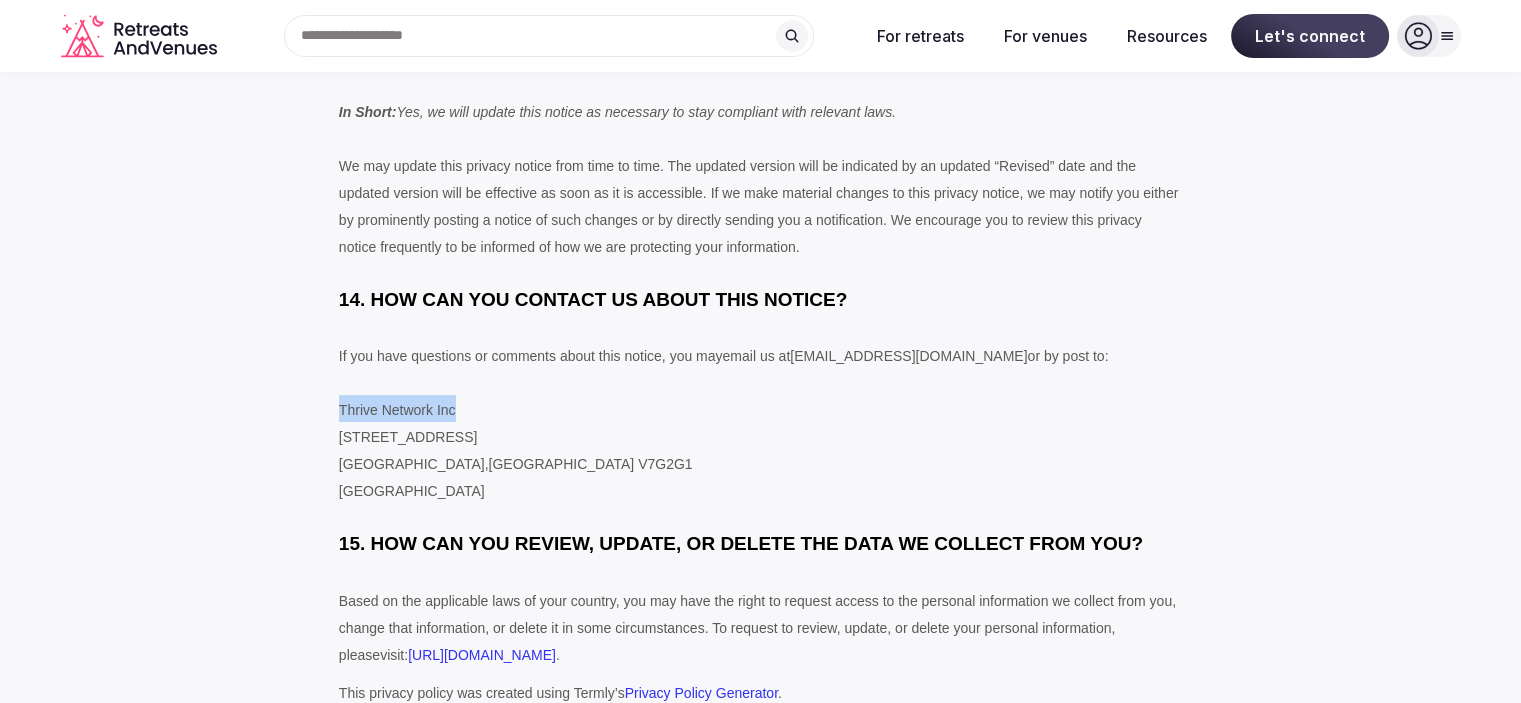 drag, startPoint x: 453, startPoint y: 384, endPoint x: 340, endPoint y: 377, distance: 113.216606 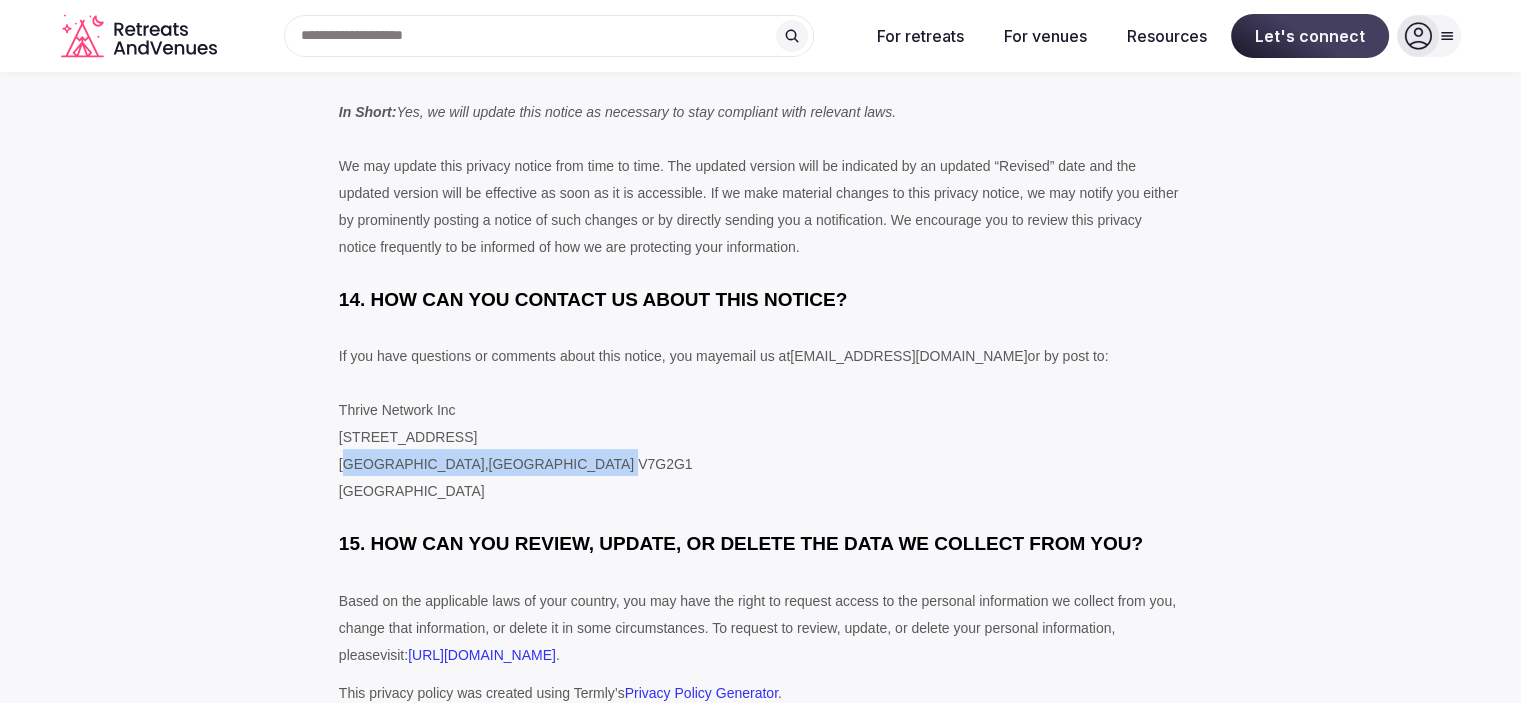drag, startPoint x: 516, startPoint y: 438, endPoint x: 343, endPoint y: 445, distance: 173.14156 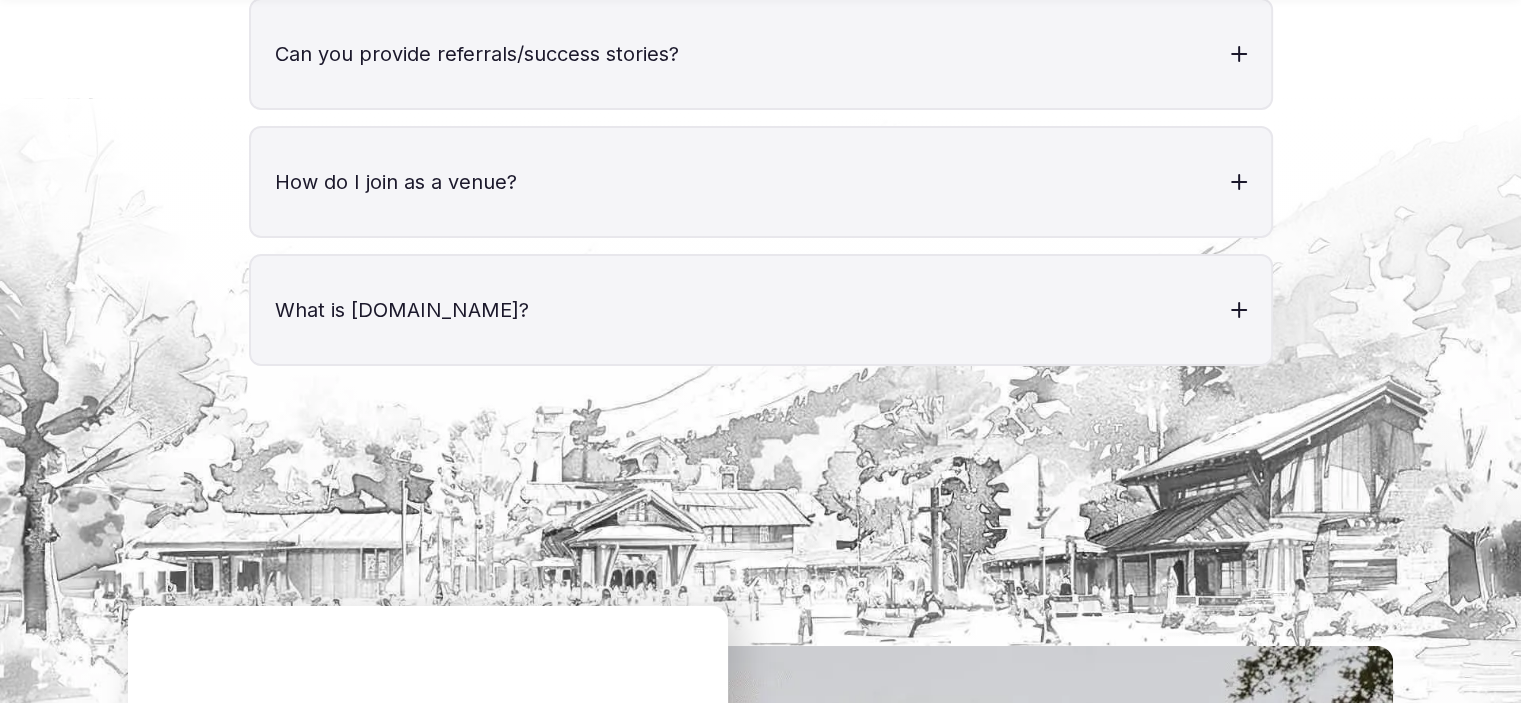 scroll, scrollTop: 7164, scrollLeft: 0, axis: vertical 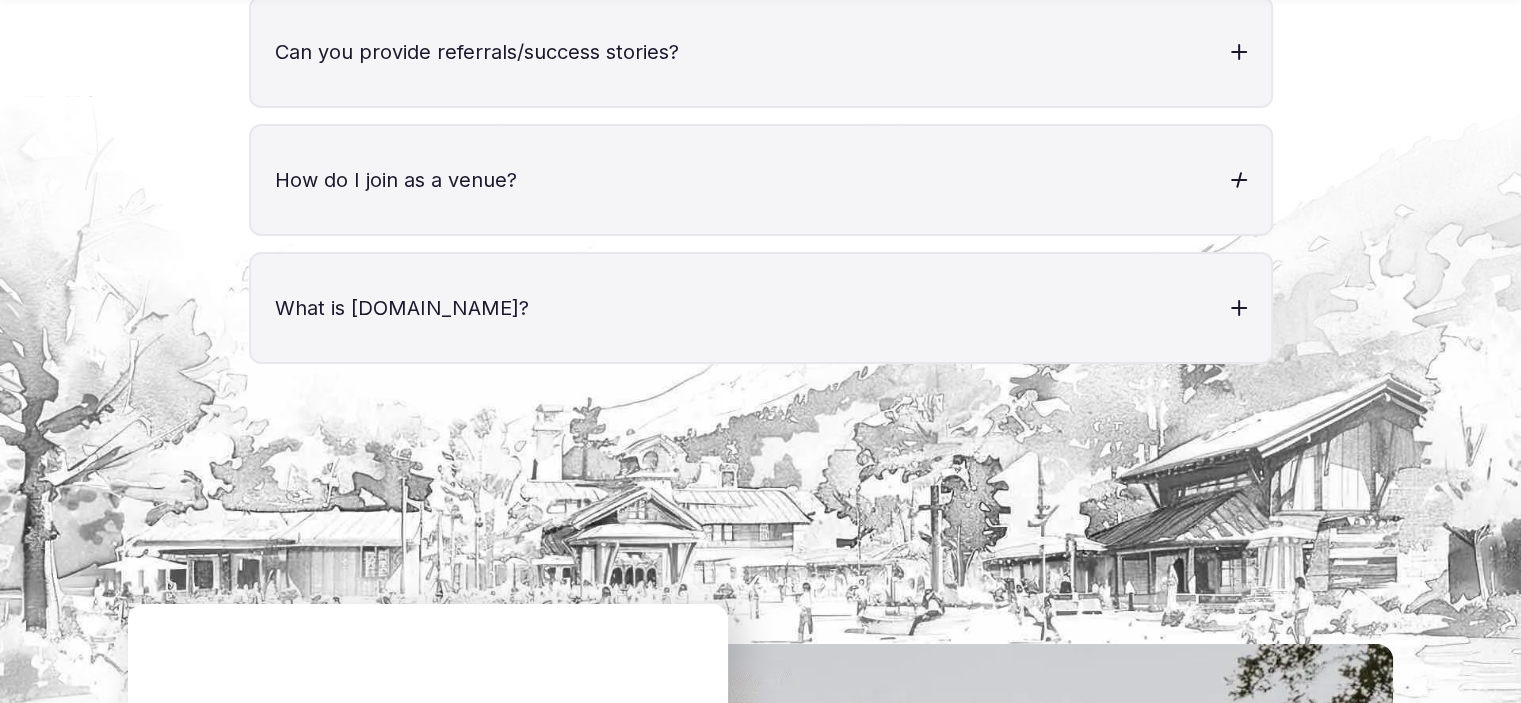 click on "How do I join as a venue?" at bounding box center [761, 180] 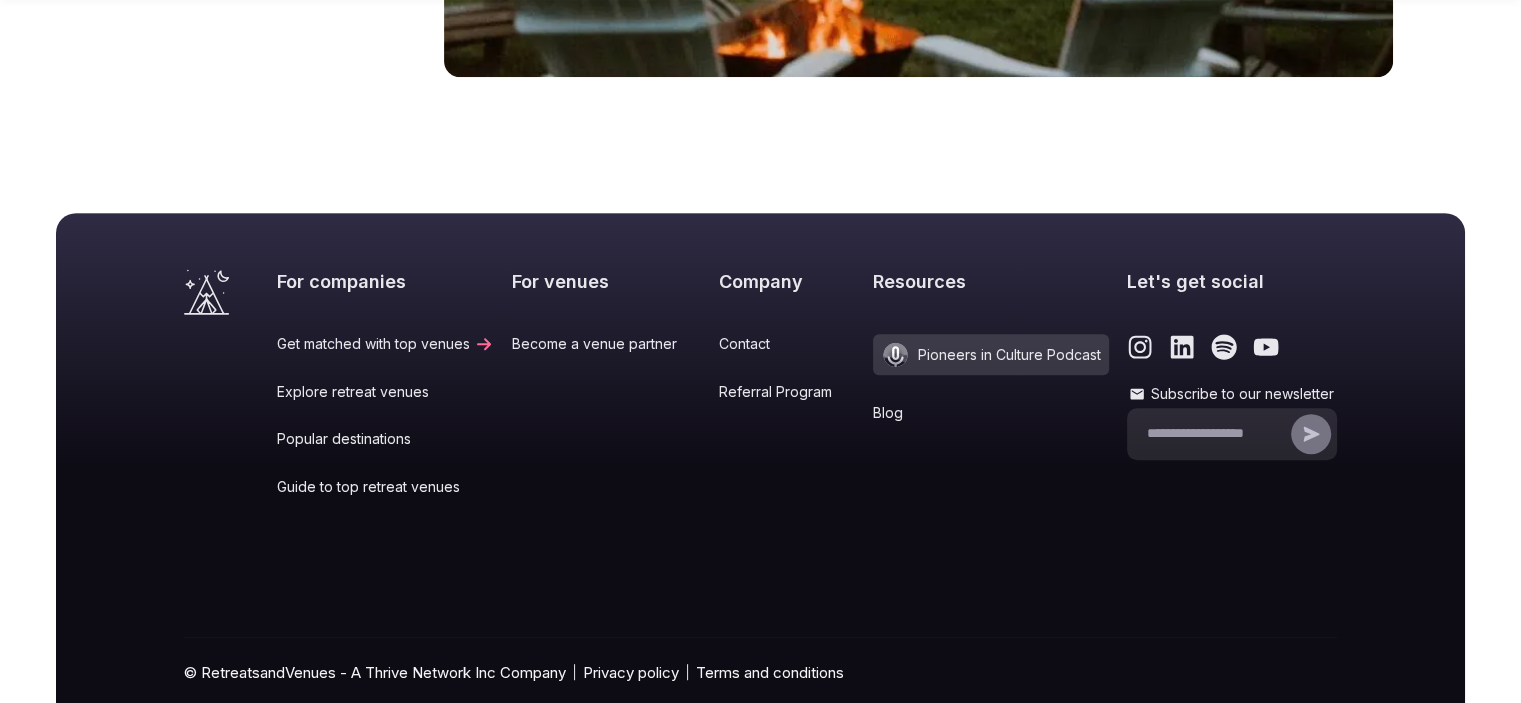 scroll, scrollTop: 8596, scrollLeft: 0, axis: vertical 